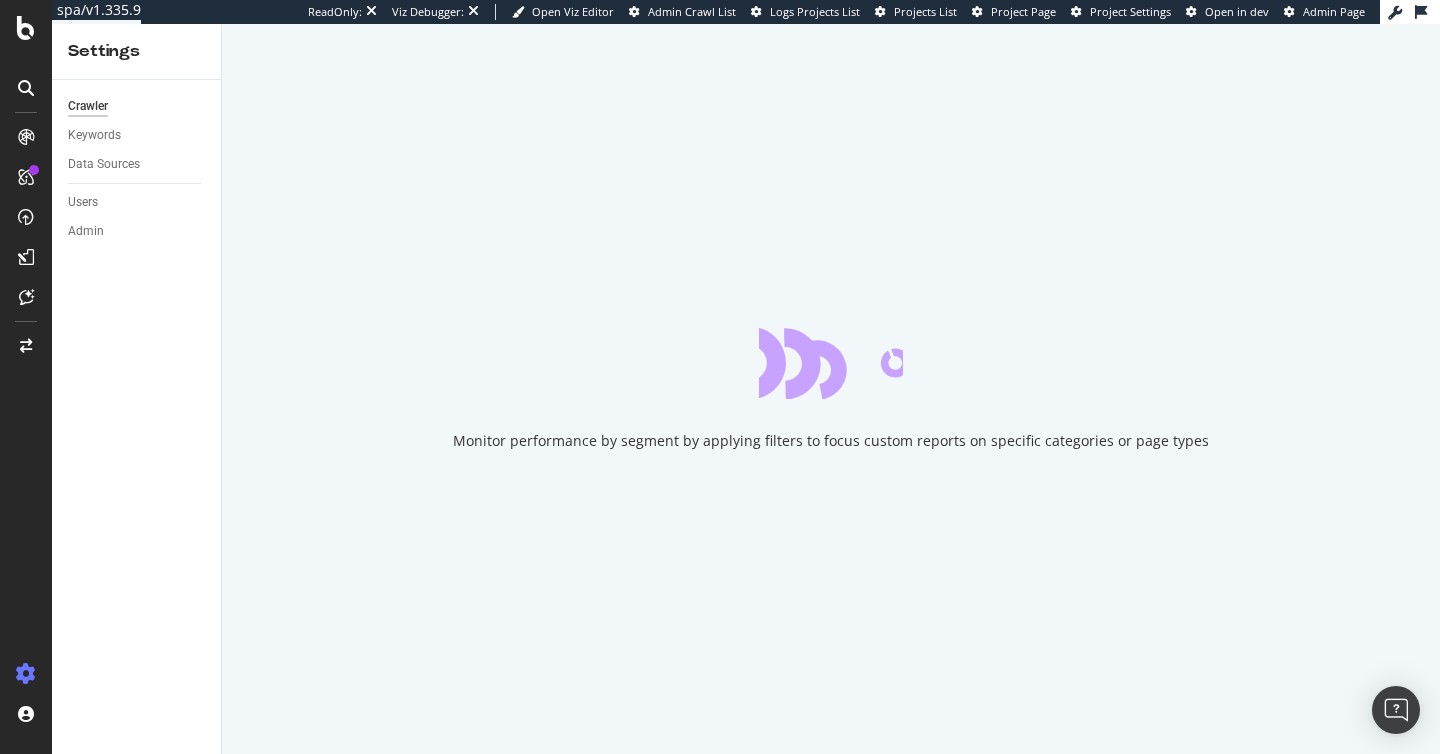 scroll, scrollTop: 0, scrollLeft: 0, axis: both 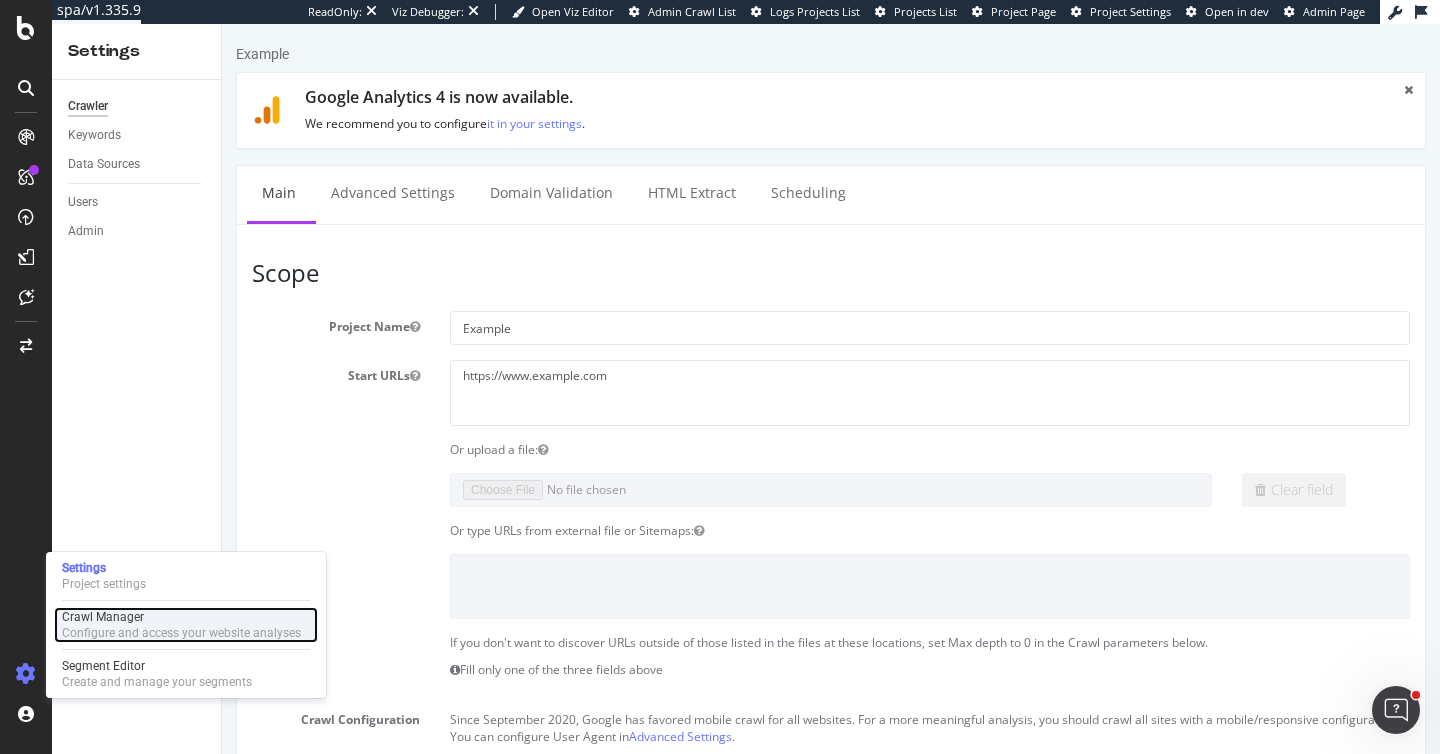 click on "Configure and access your website analyses" at bounding box center [181, 633] 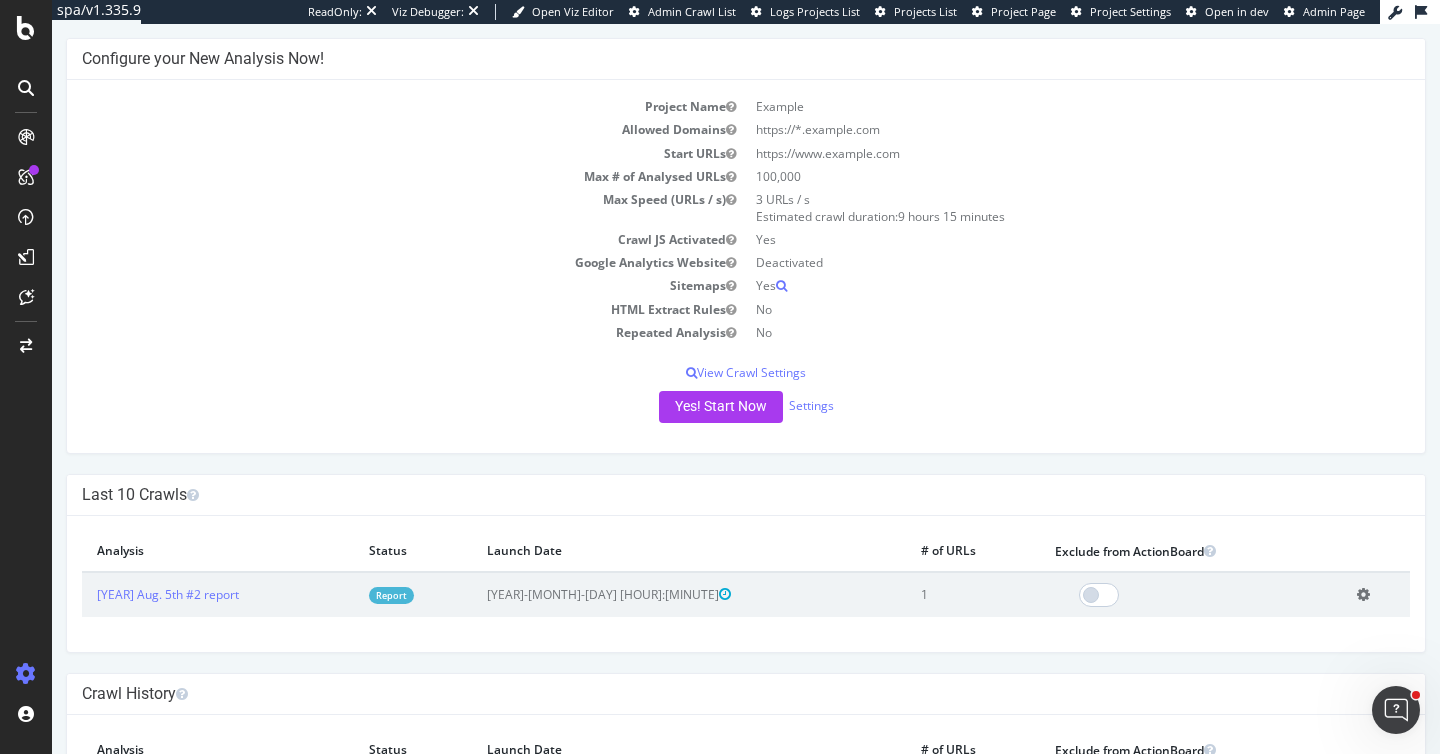 scroll, scrollTop: 103, scrollLeft: 0, axis: vertical 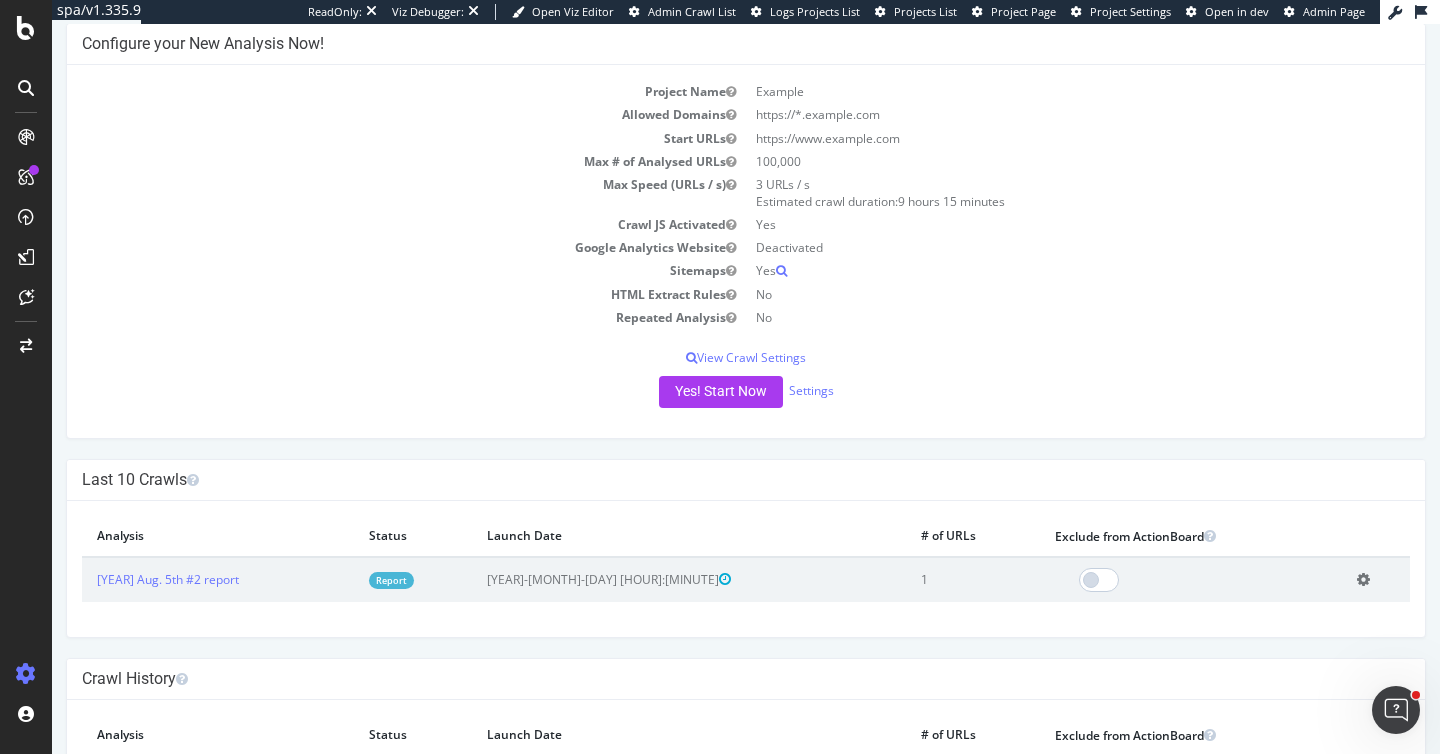 click at bounding box center [1363, 579] 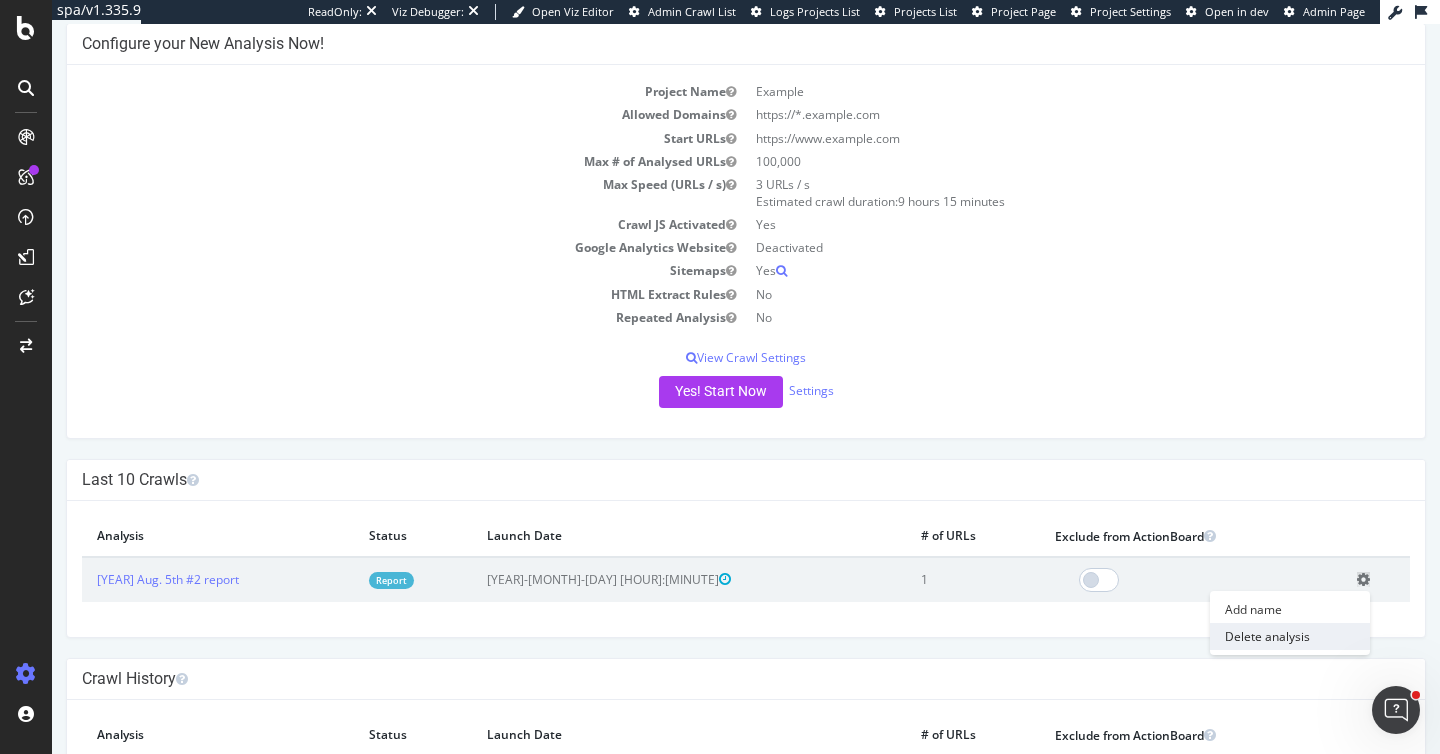 click on "Delete analysis" at bounding box center [1290, 636] 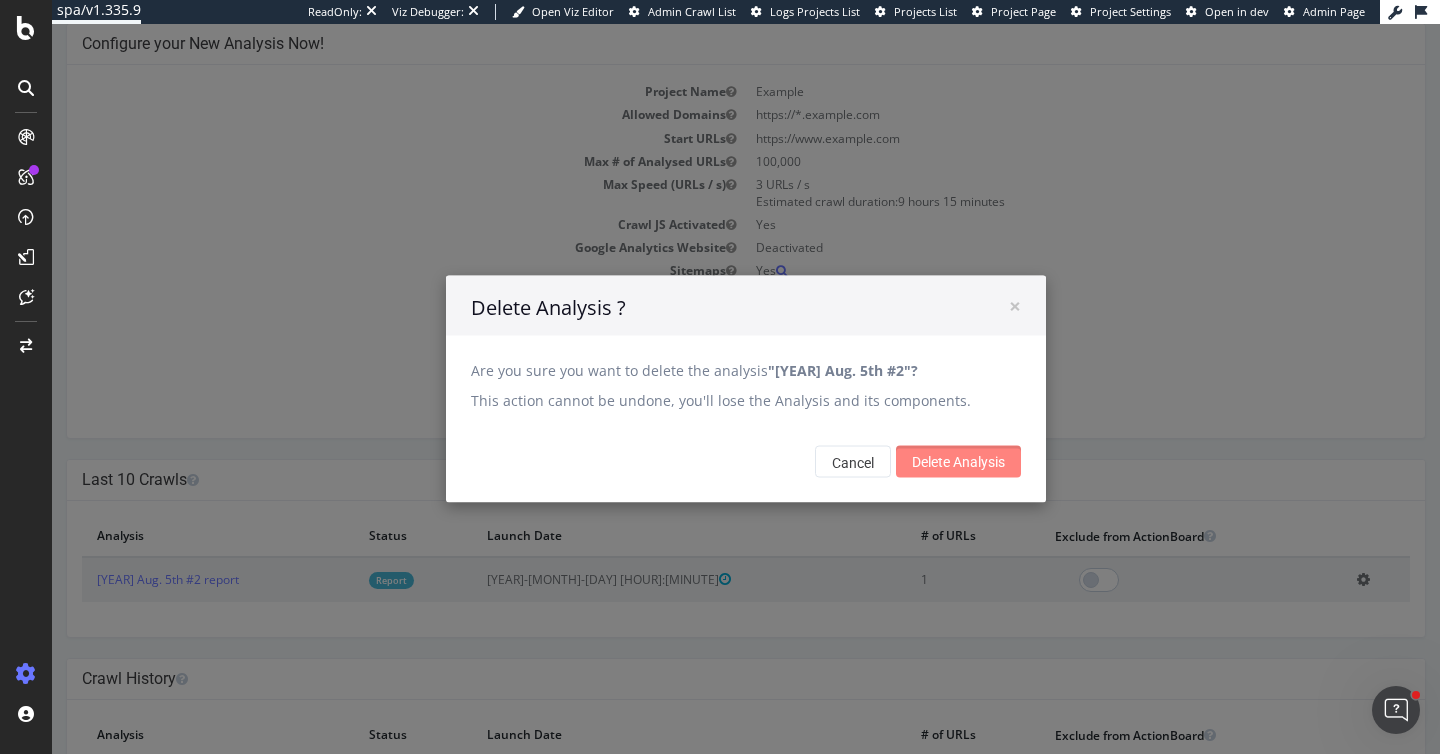 click on "Delete Analysis" at bounding box center [958, 462] 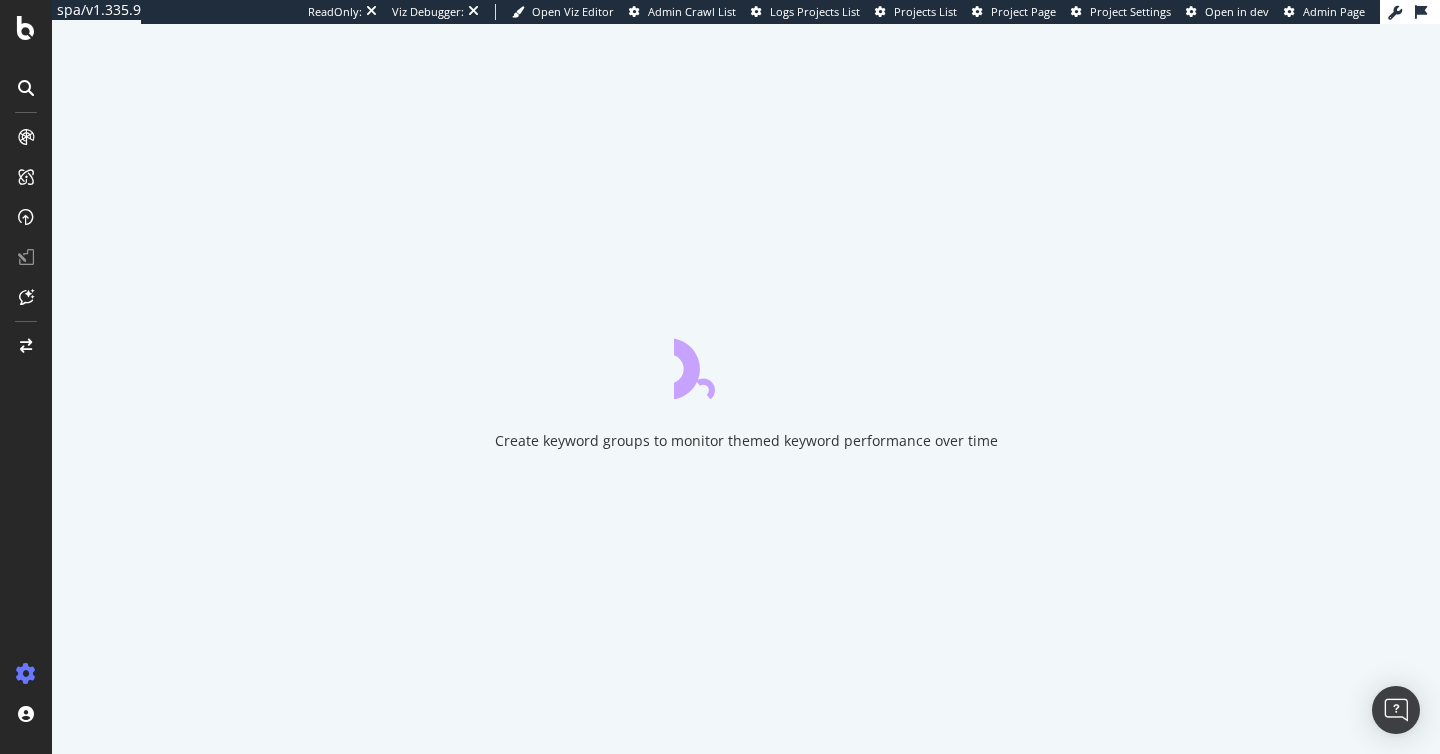 scroll, scrollTop: 0, scrollLeft: 0, axis: both 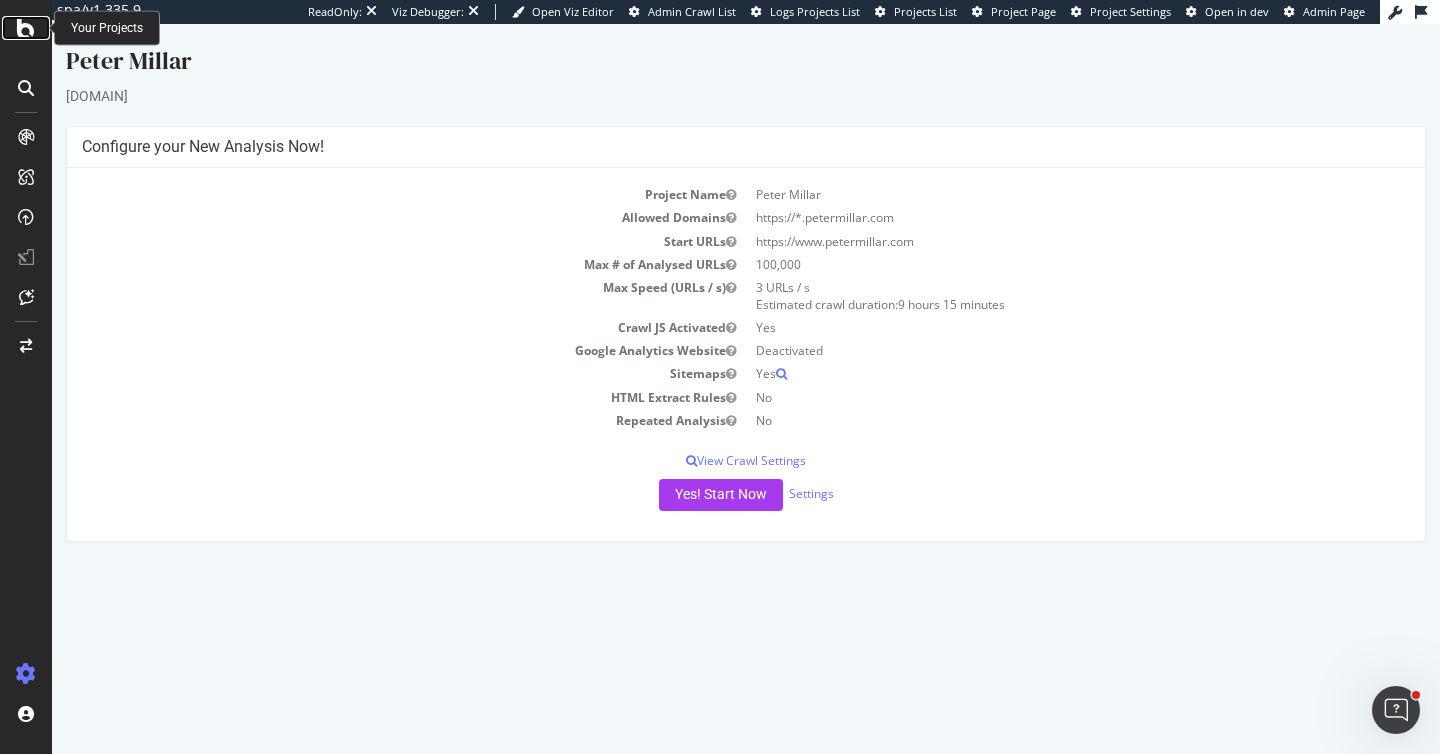 click at bounding box center (26, 28) 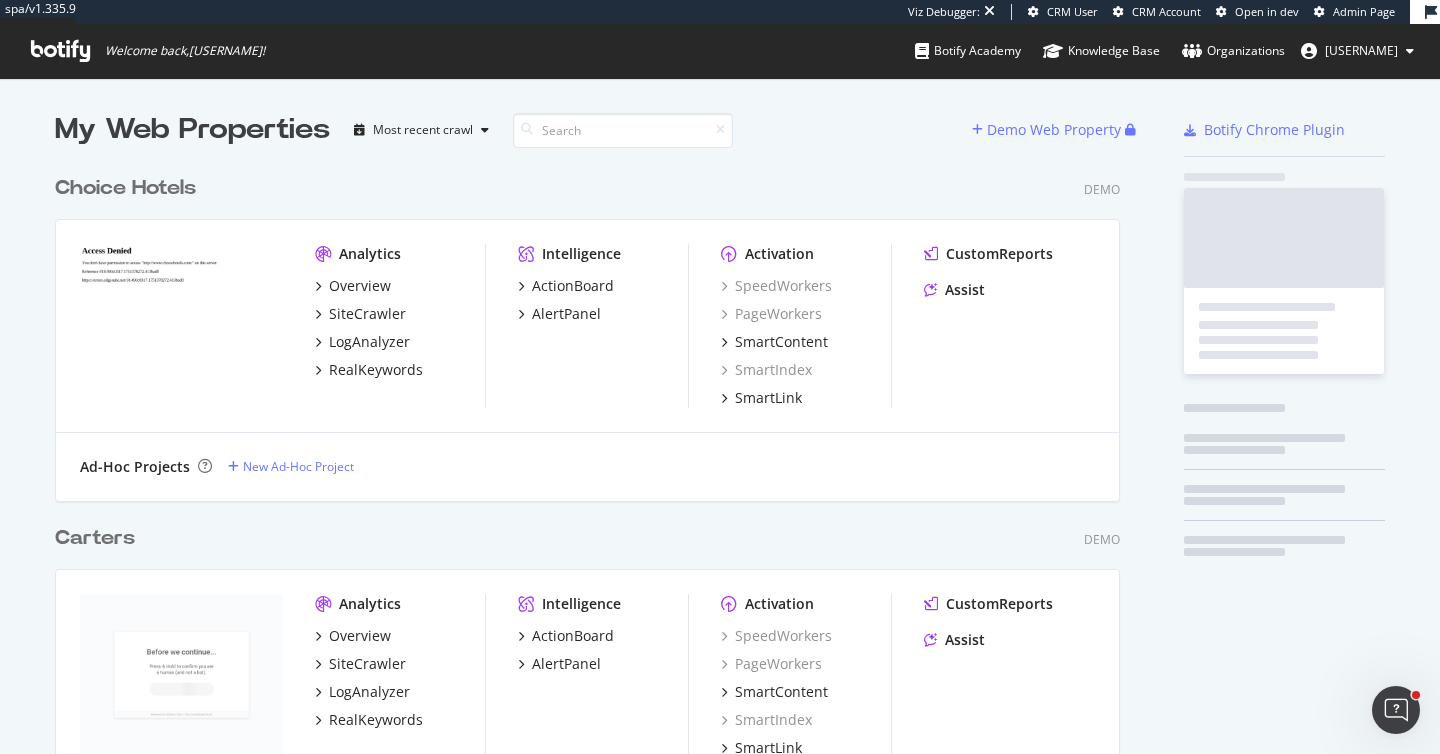 scroll, scrollTop: 754, scrollLeft: 1440, axis: both 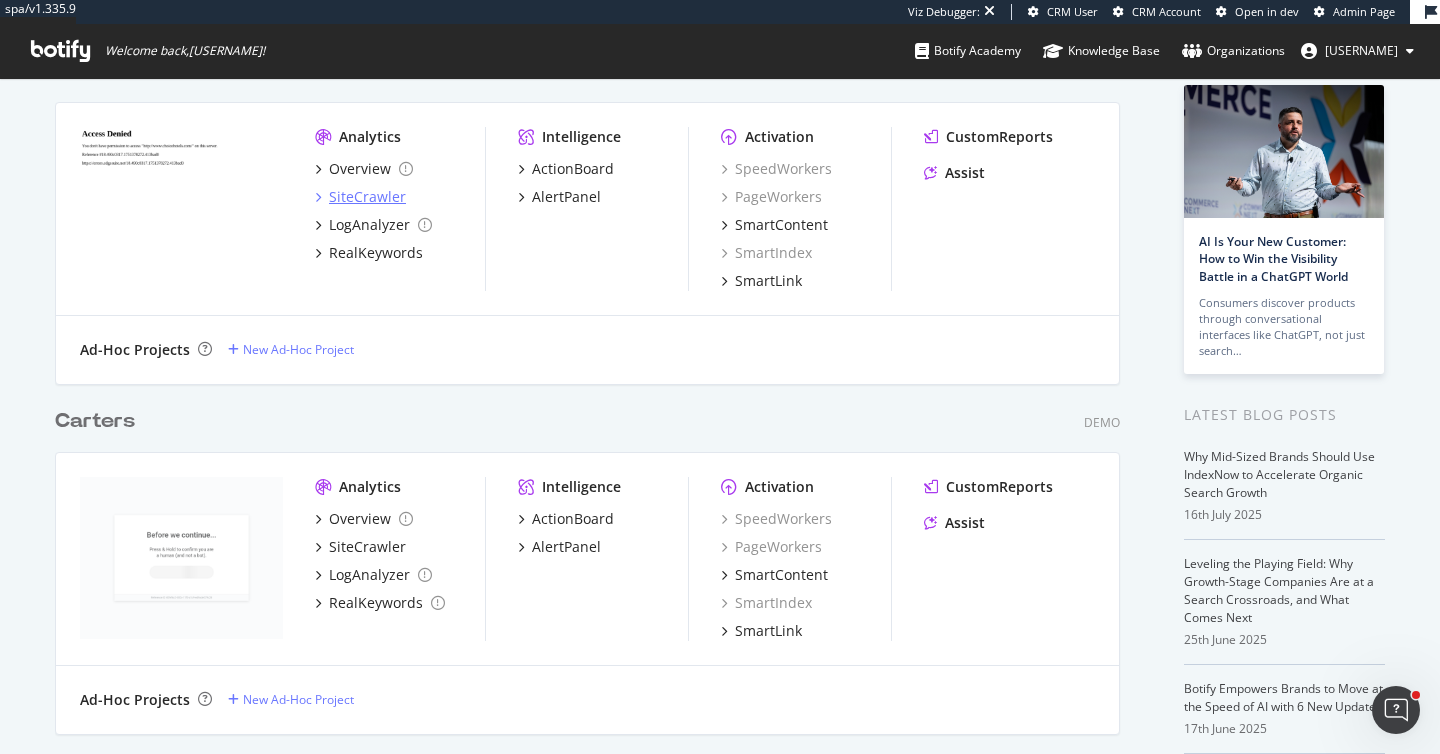 click on "SiteCrawler" at bounding box center (367, 197) 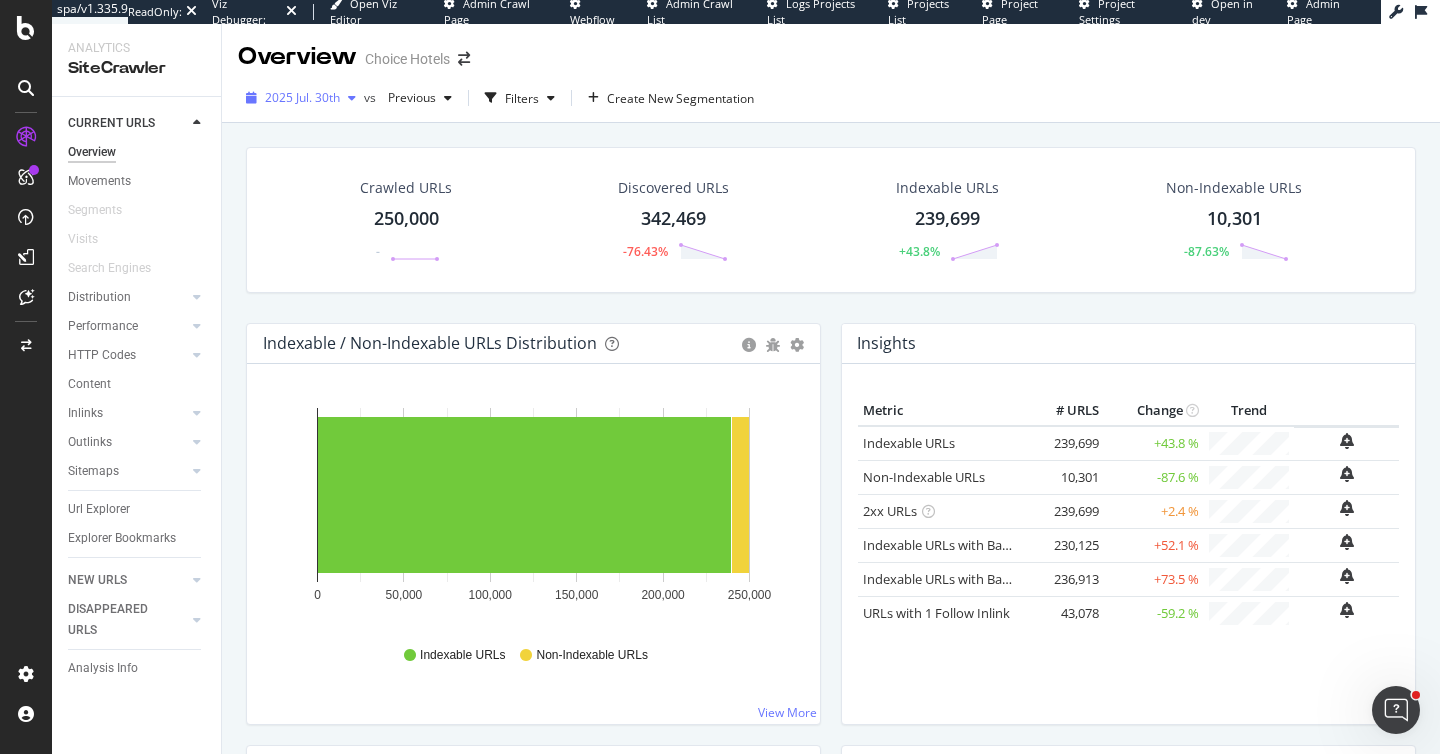click on "2025 Jul. 30th" at bounding box center [302, 97] 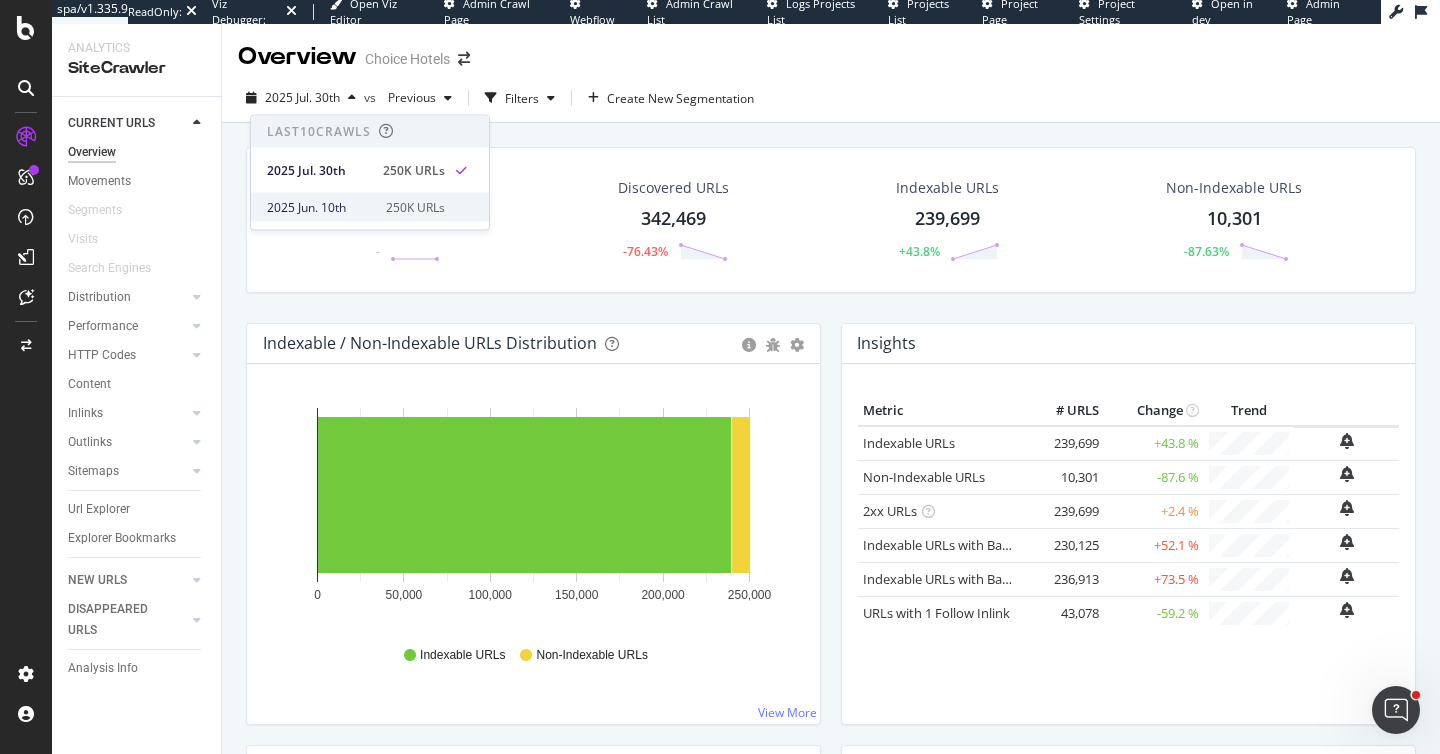 click on "250K URLs" at bounding box center [415, 207] 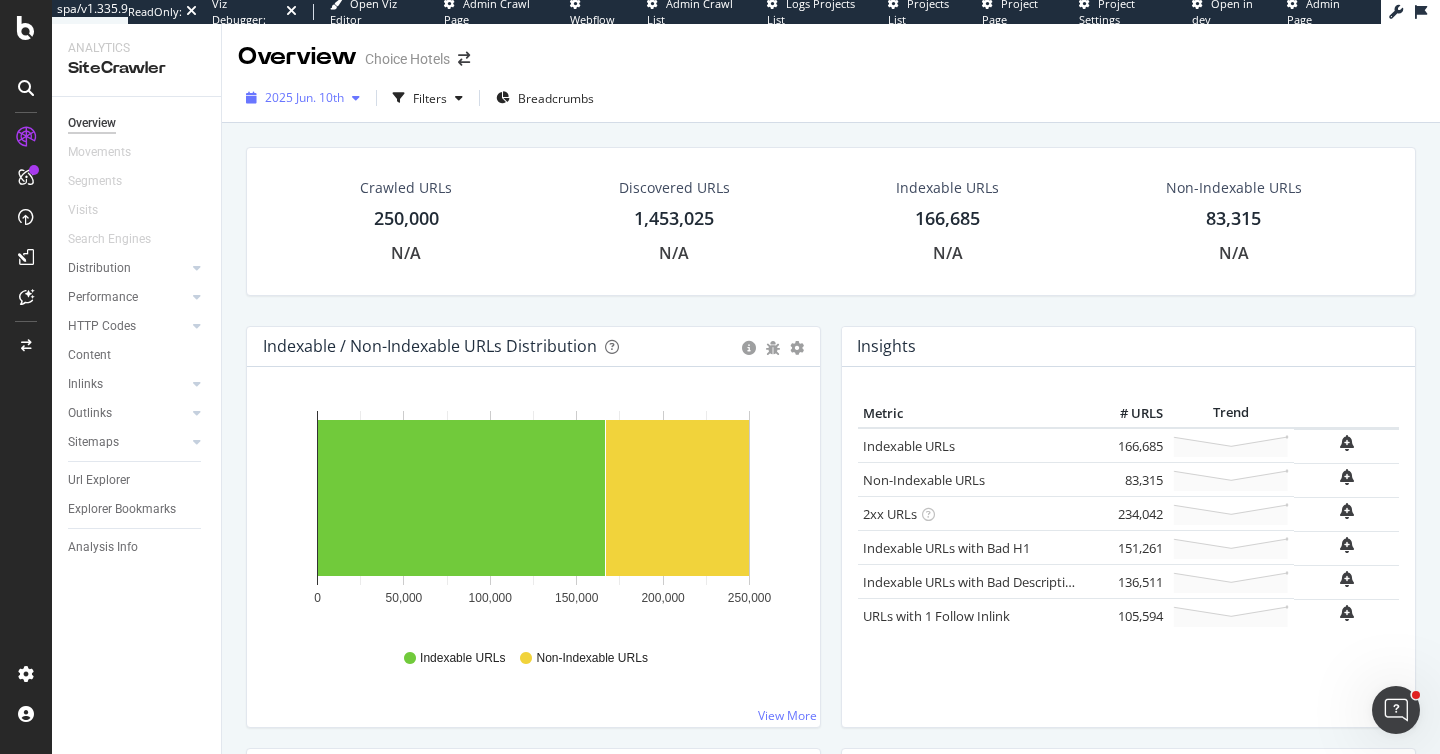 click on "2025 Jun. 10th" at bounding box center [304, 97] 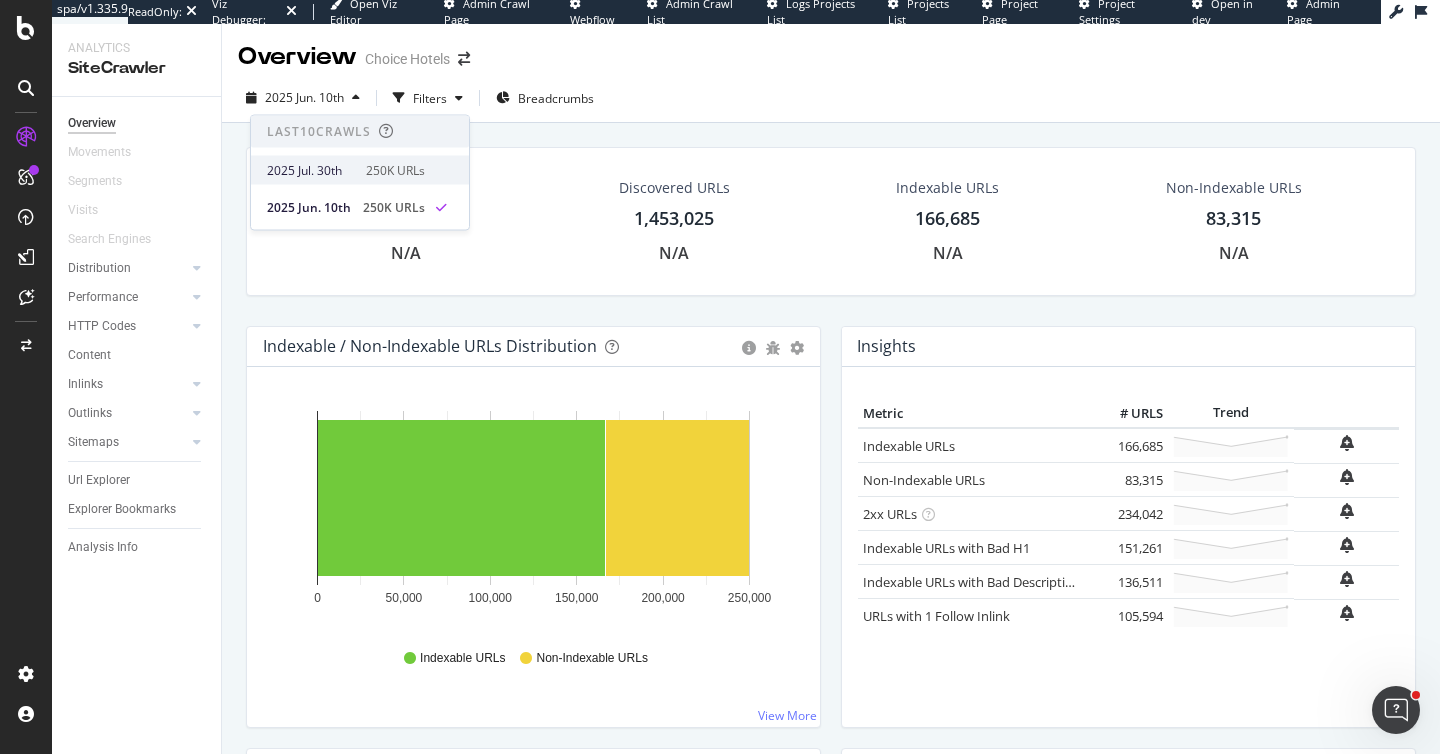 click on "2025 Jul. 30th" at bounding box center (310, 170) 